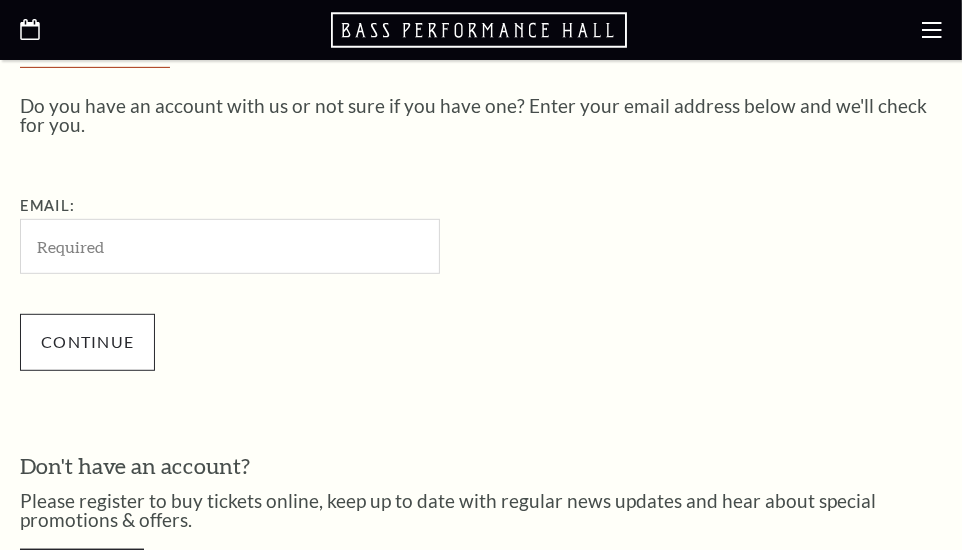 scroll, scrollTop: 512, scrollLeft: 0, axis: vertical 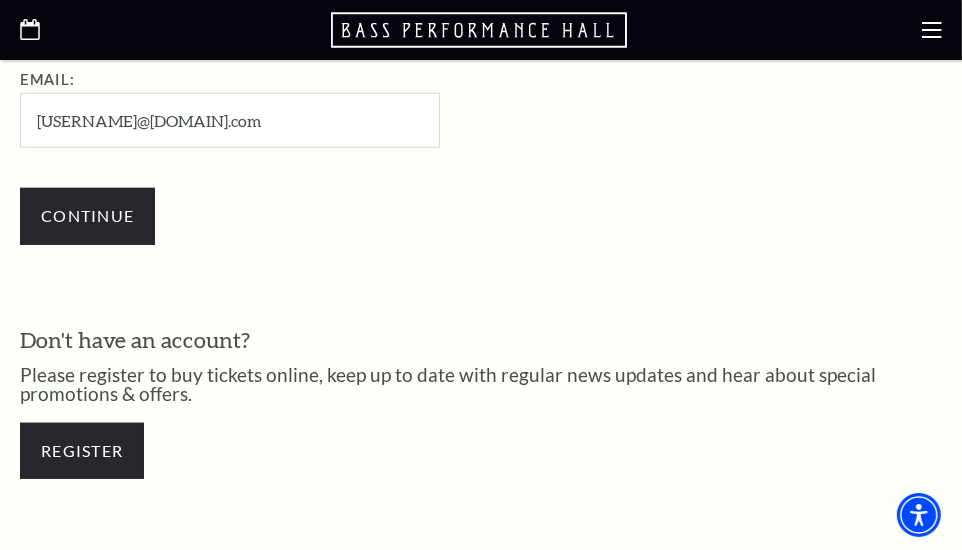 type on "barbbedrick@gmail.com" 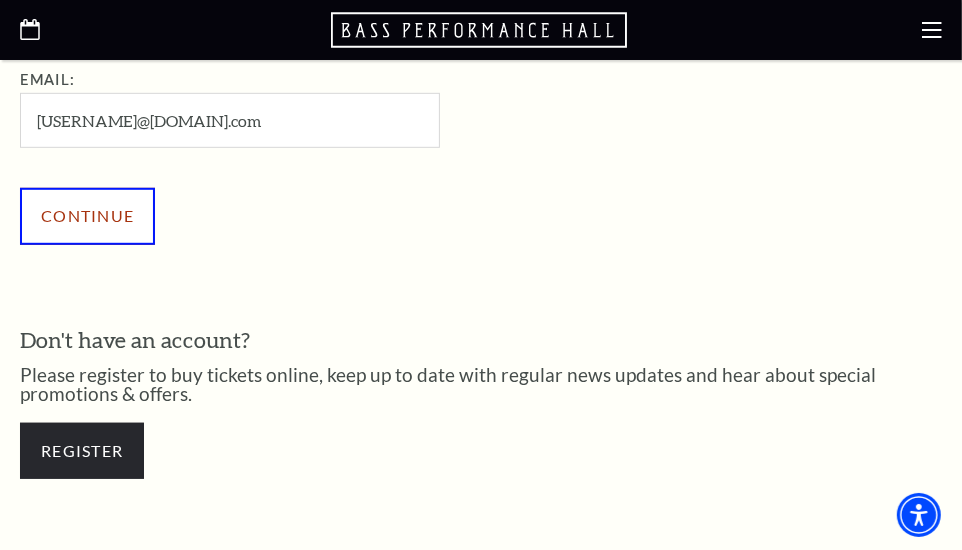 click on "Continue" at bounding box center [87, 216] 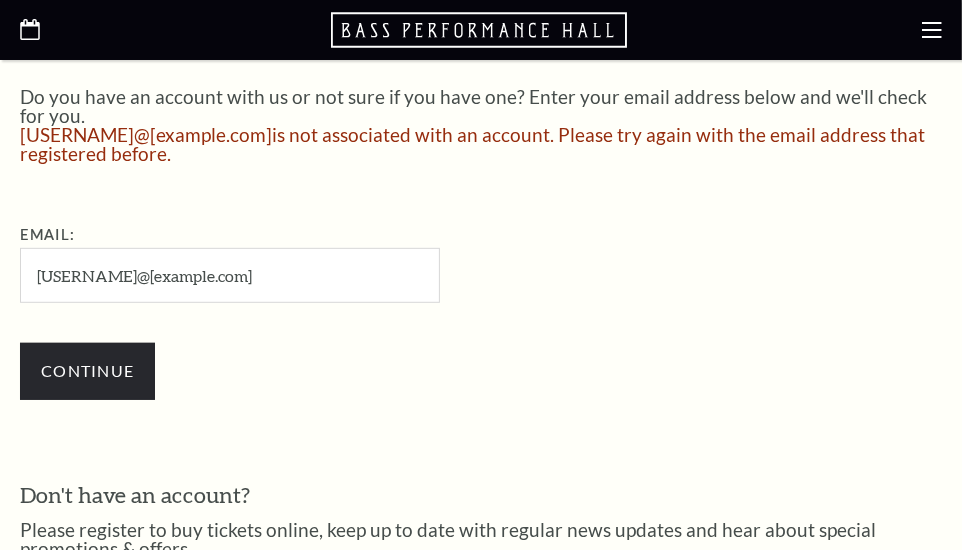 scroll, scrollTop: 521, scrollLeft: 0, axis: vertical 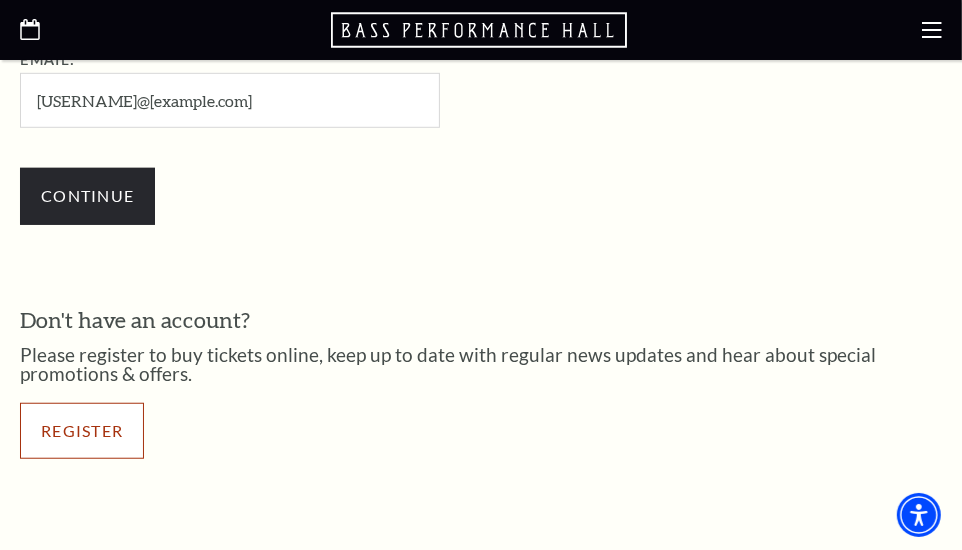 click on "Register" at bounding box center [82, 431] 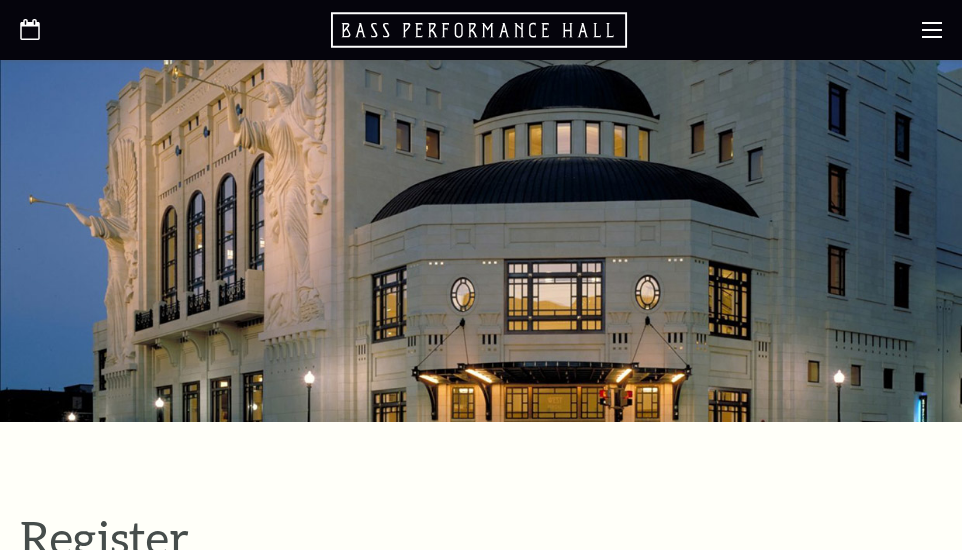 select on "1" 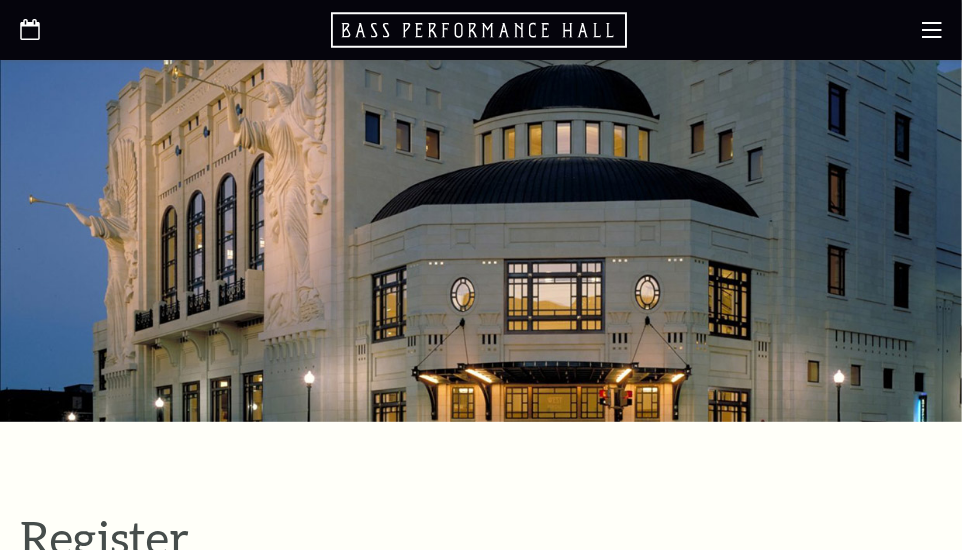 scroll, scrollTop: 0, scrollLeft: 0, axis: both 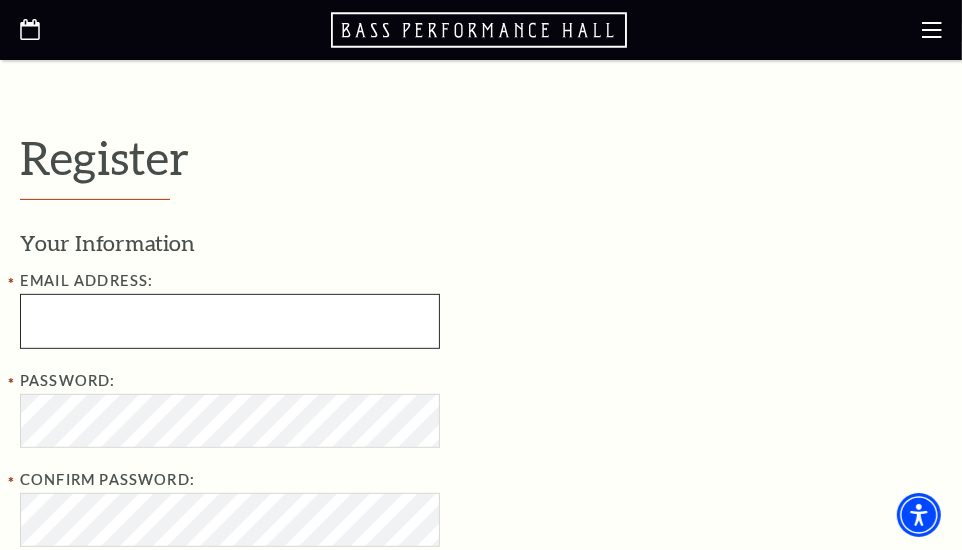 click at bounding box center [230, 321] 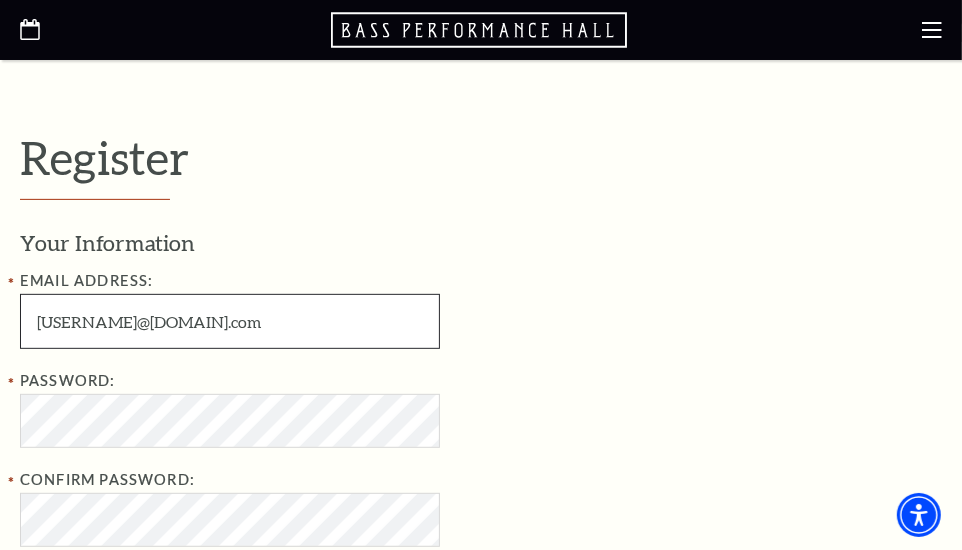 type on "[USERNAME]@[DOMAIN].com" 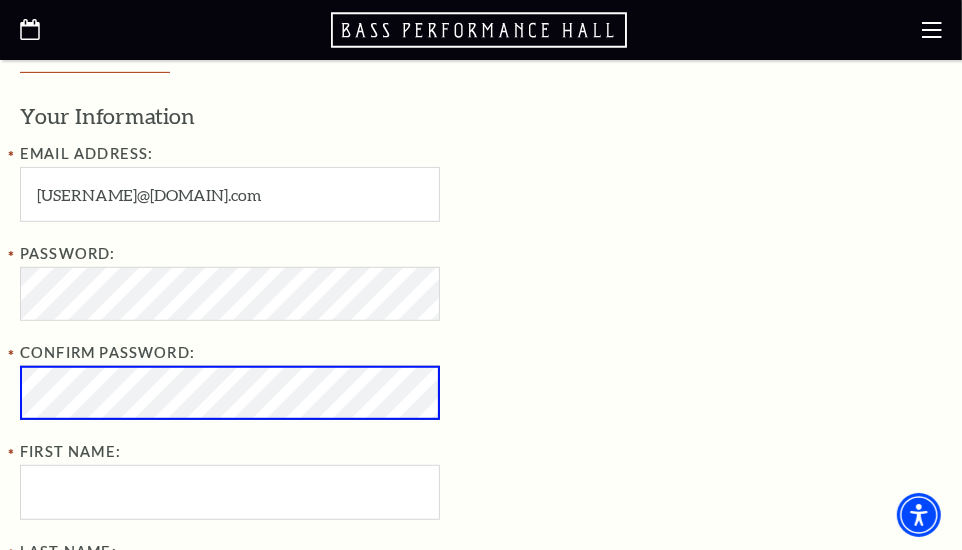 scroll, scrollTop: 623, scrollLeft: 0, axis: vertical 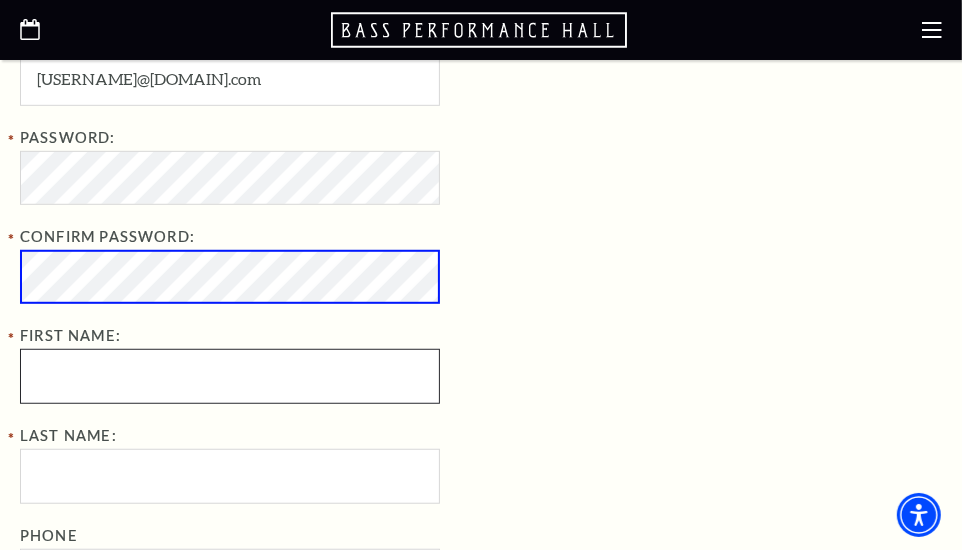 click on "First Name:" at bounding box center (230, 376) 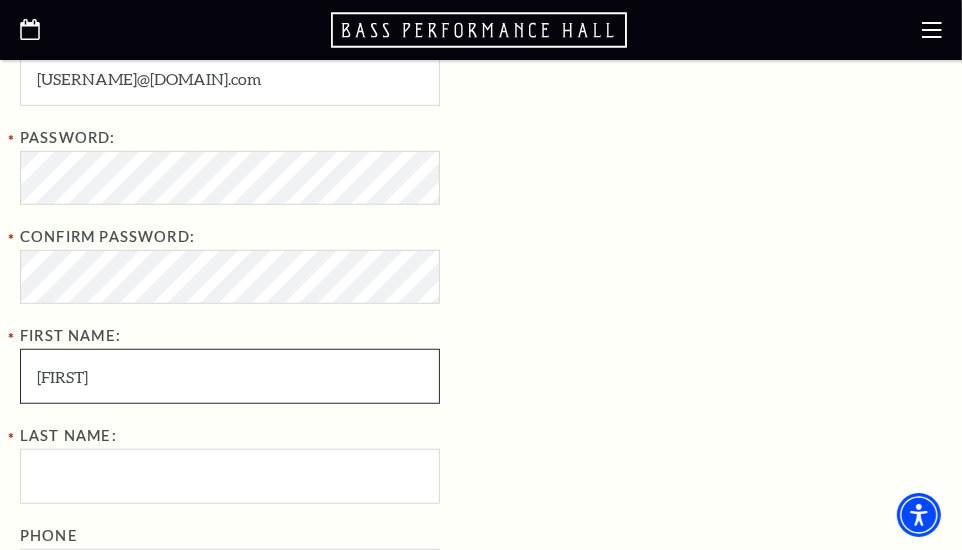type on "Barbara" 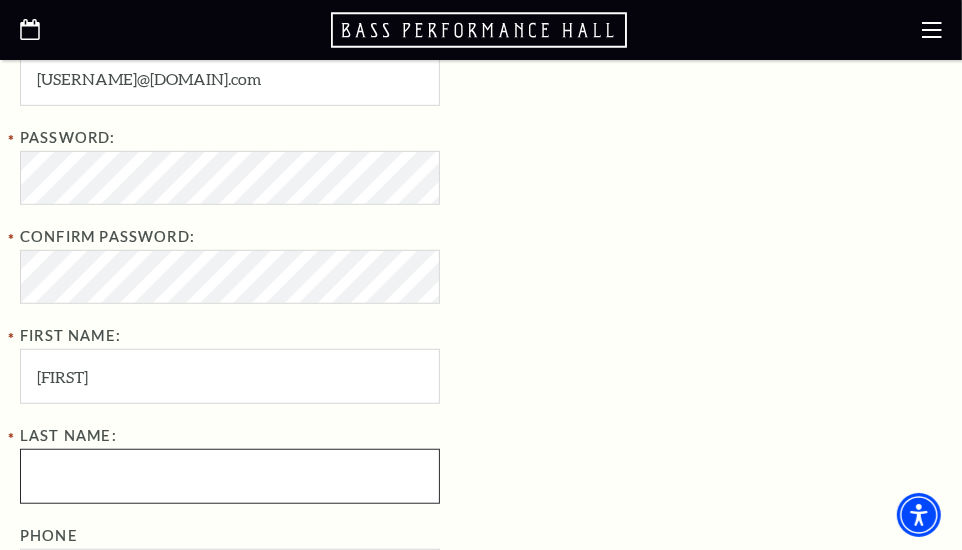 click on "Last Name:" at bounding box center (230, 476) 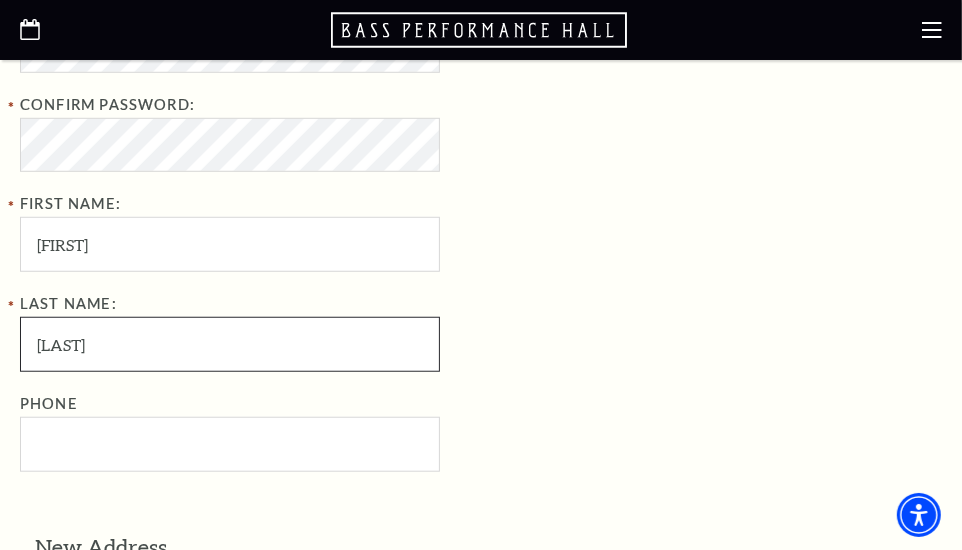 scroll, scrollTop: 756, scrollLeft: 0, axis: vertical 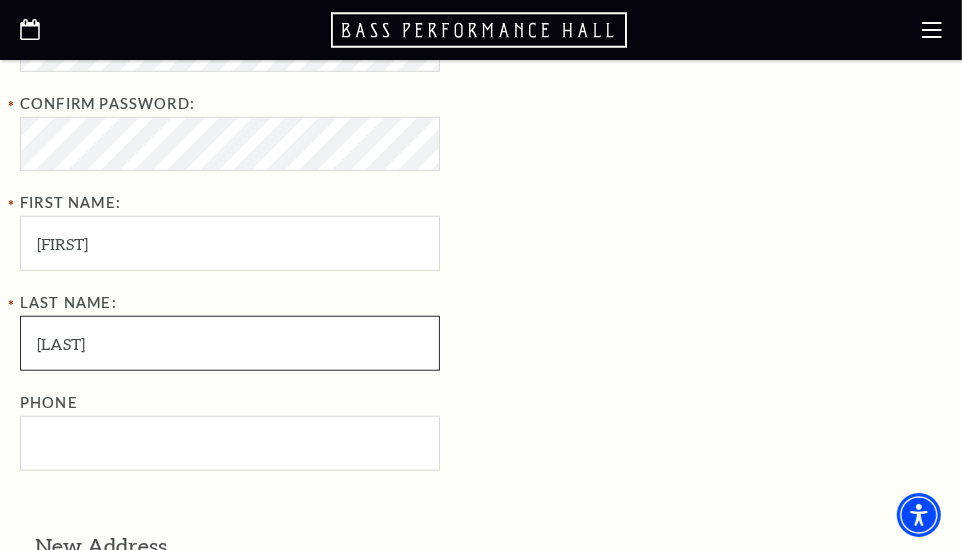 type on "Bedrick" 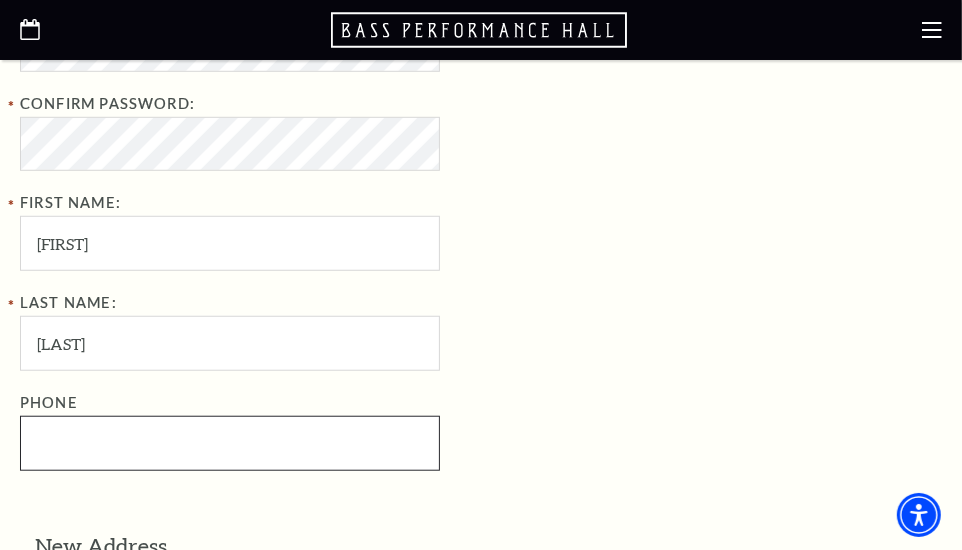 click on "Phone" at bounding box center [230, 443] 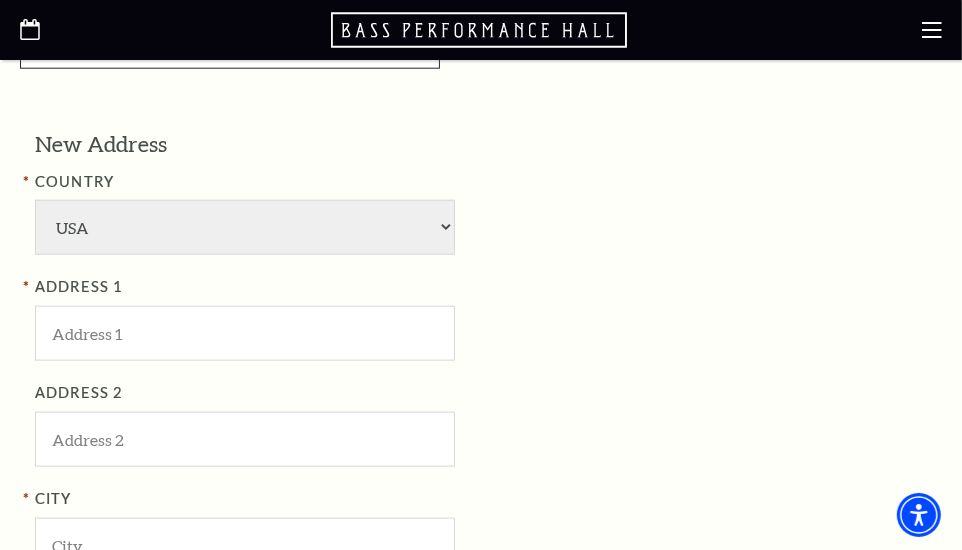 scroll, scrollTop: 1157, scrollLeft: 0, axis: vertical 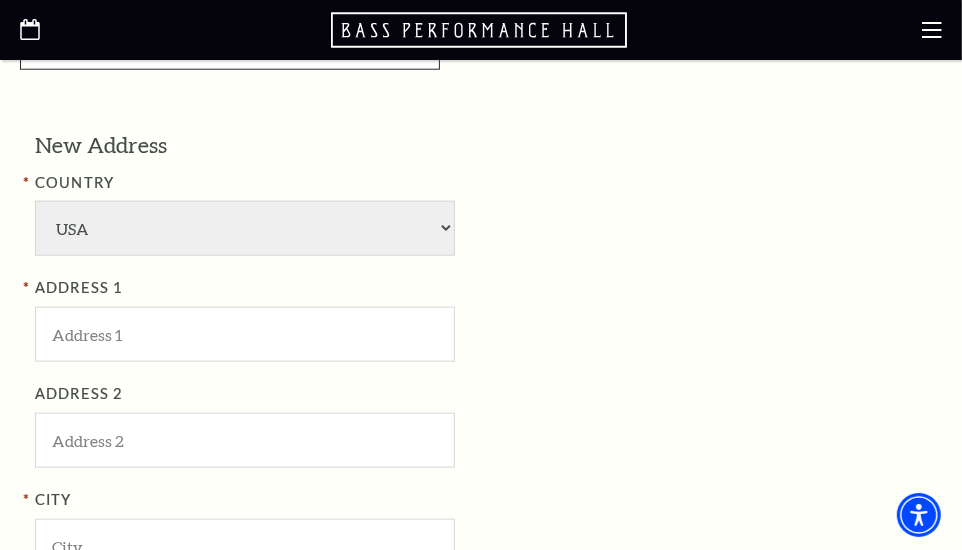 type on "214-686-8887" 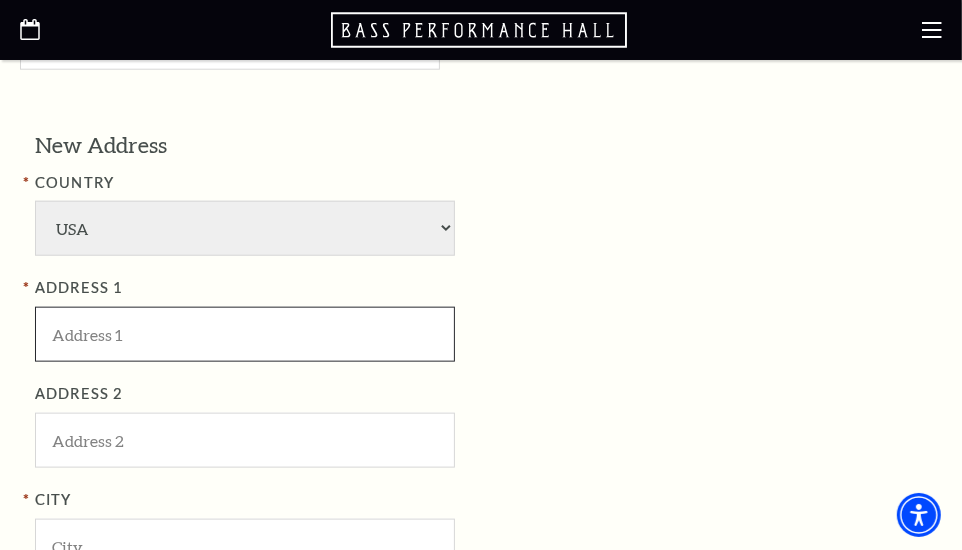 click at bounding box center [245, 334] 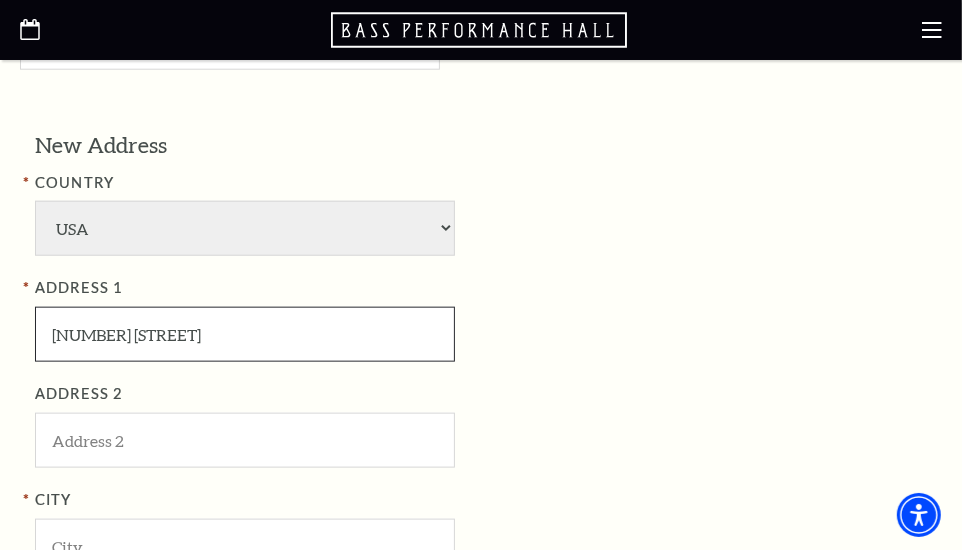 type on "4476 FM 987, Kaufman, TX, USA" 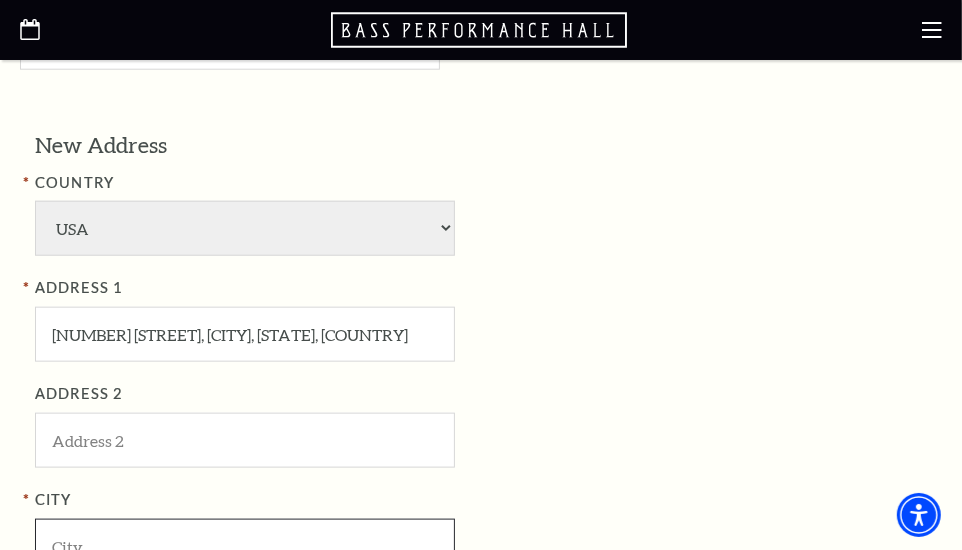 type on "Dallas" 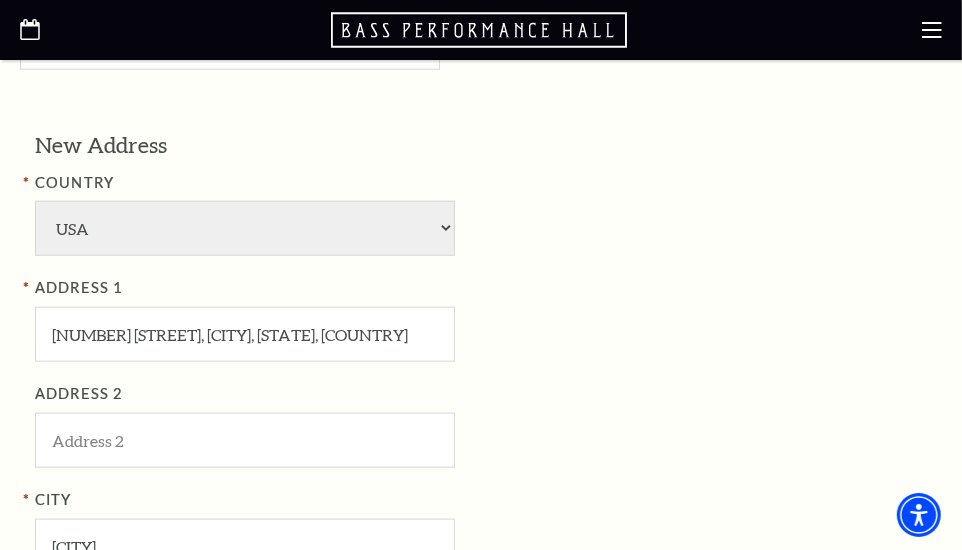 type on "75142" 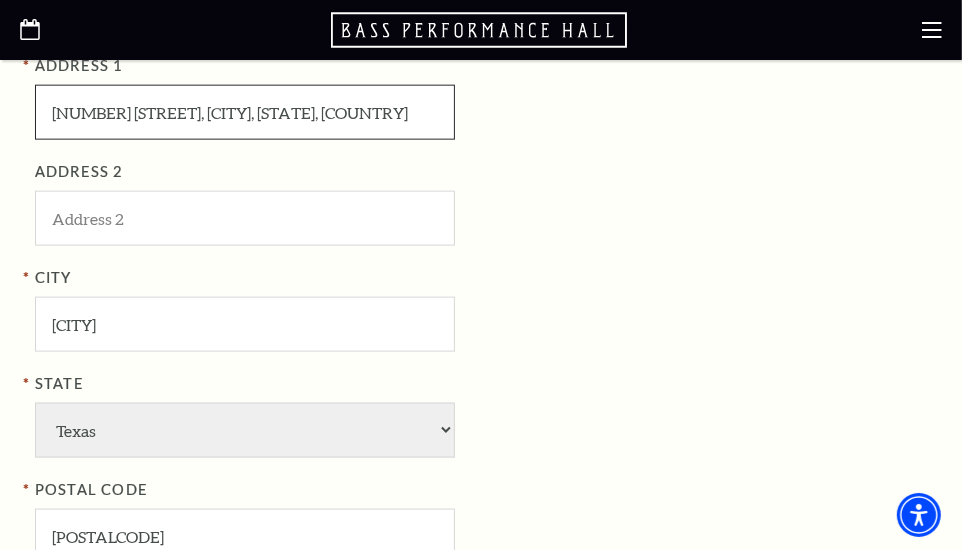 scroll, scrollTop: 1379, scrollLeft: 0, axis: vertical 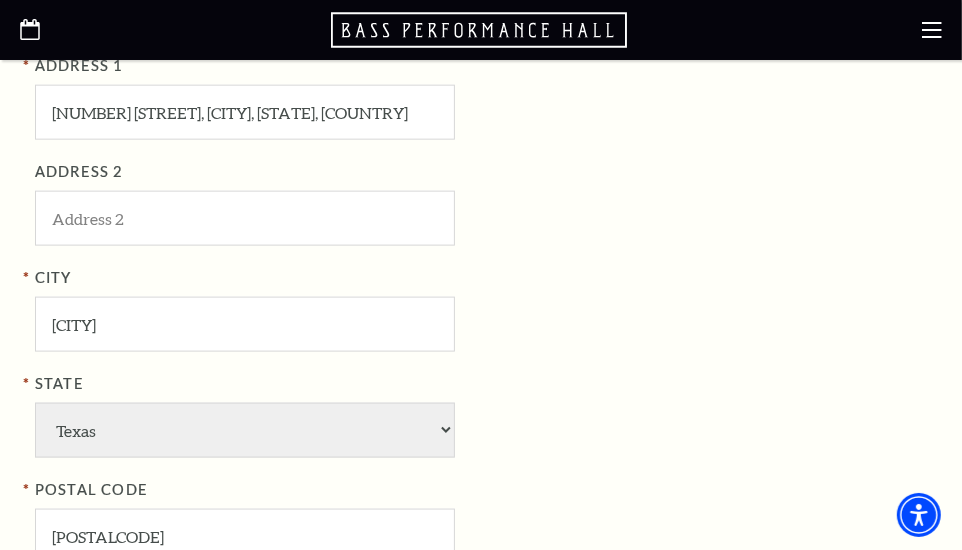 click on "New Address
COUNTRY   Afghanistan Albania Algeria Andorra Angola Antigua and Barbuda Argentina Aruba Australia Austria Azores Bahamas Bahrain Bangladesh Barbados Belgium Belize Benin Bermuda Bhutan Bolivia Botswana Brazil British Virgin Islnd Brunei Darussalam Bulgaria Burkina Faso Burma Burundi Cameroon Canada Canal Zone Canary Islands Cape Verde Cayman Islands Central African Rep Chad Channel Islands Chile Colombia Comoros Confed of Senegambia Congo Cook Islands Costa Rica Croatia Cuba Curacao Cyprus Czechoslovakia Dahomey Denmark Djibouti Dm People's Rp Korea Dominica Dominican Republic Ecuador Egypt El Salvador England Equatorial Guinea Estonia Ethiopia Faeroe Islands Falkland Islands Fed Rep of Germany Fiji Finland France French Guiana French Polynesia Gabon Germany Ghana Gibraltar Gilbert & Ellice Is Greece Greenland Grenada Guadaloupe Guatemala Guinea Guinea-Bissau Guyana Haiti Honduras Hong Kong Hungary USA" at bounding box center (481, 246) 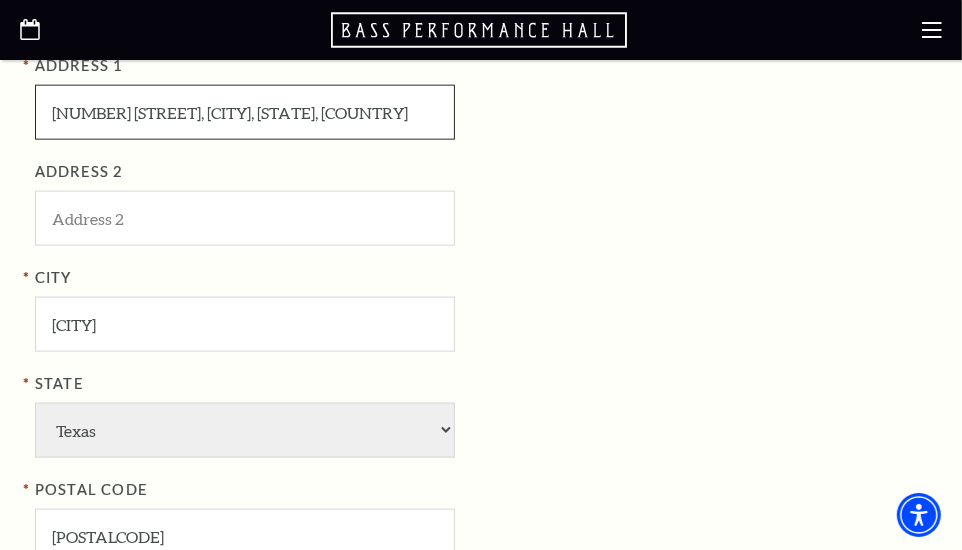 click on "4476 FM 987, Kaufman, TX, USA" at bounding box center (245, 112) 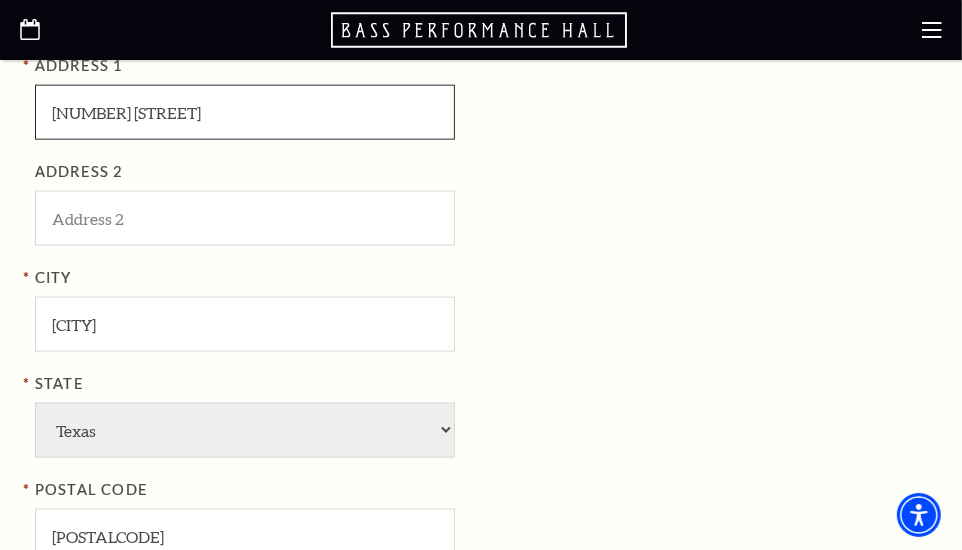 type on "4476 FM 987" 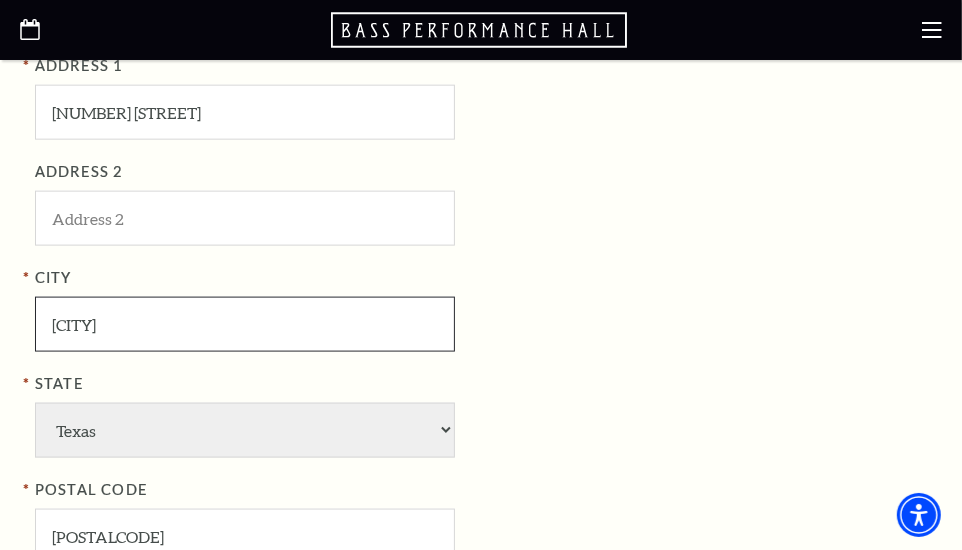 click on "Dallas" at bounding box center (245, 324) 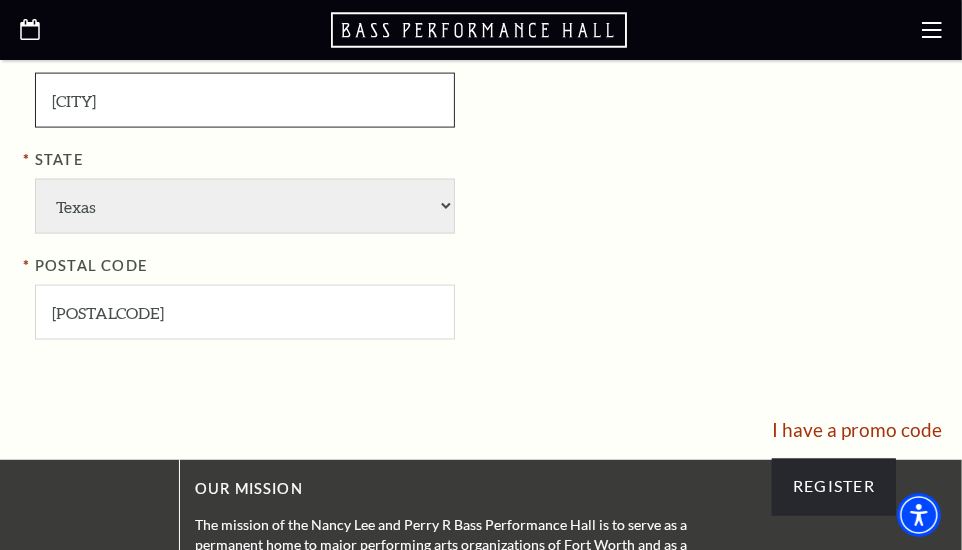 scroll, scrollTop: 1604, scrollLeft: 0, axis: vertical 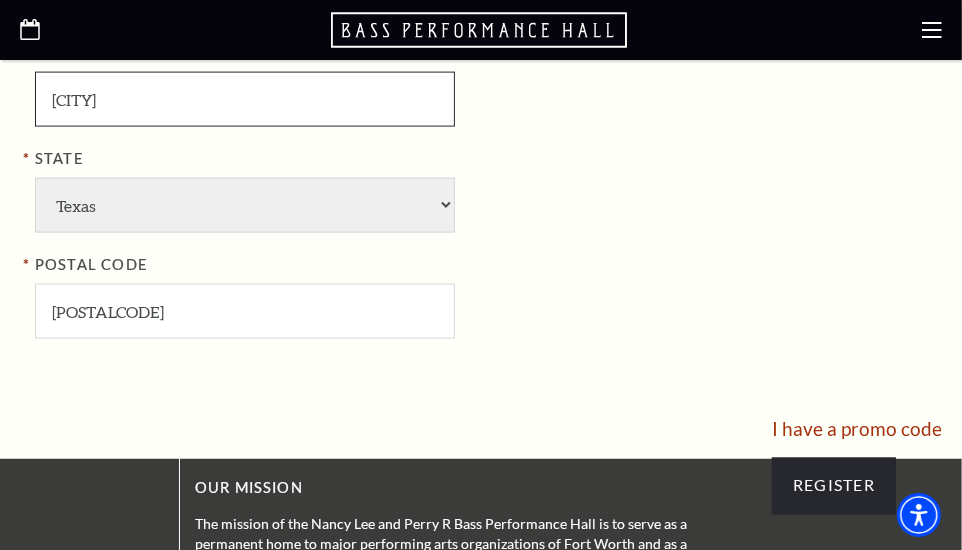 type on "Kaufman" 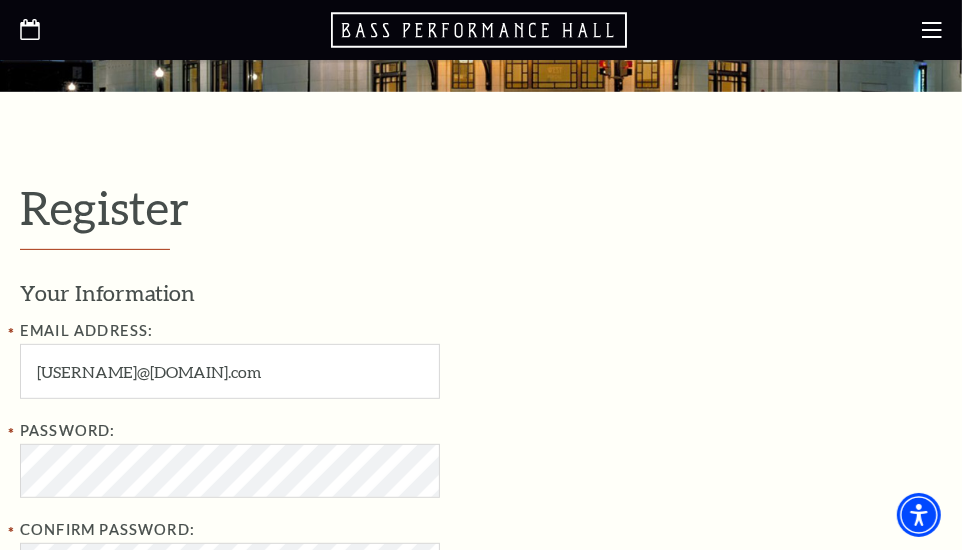 scroll, scrollTop: 331, scrollLeft: 0, axis: vertical 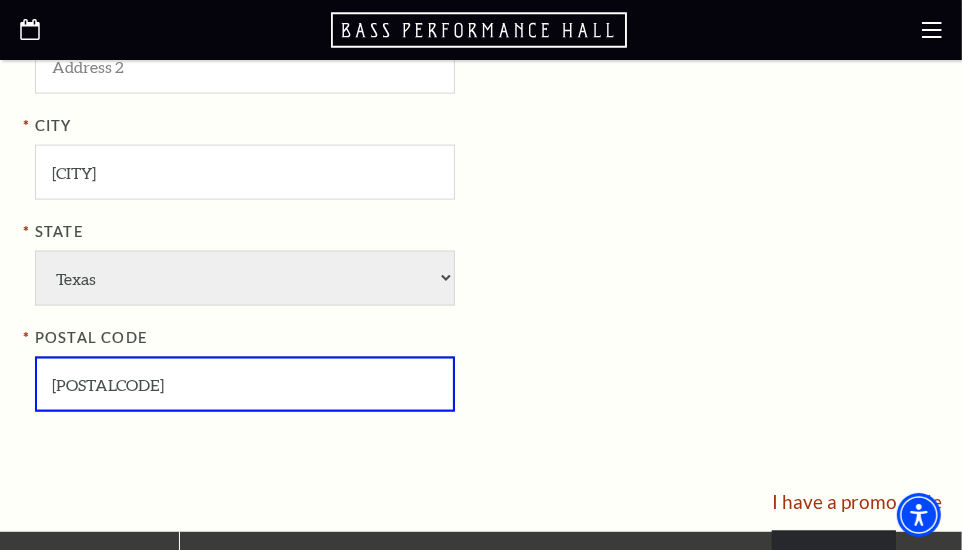click on "75142" at bounding box center (245, 384) 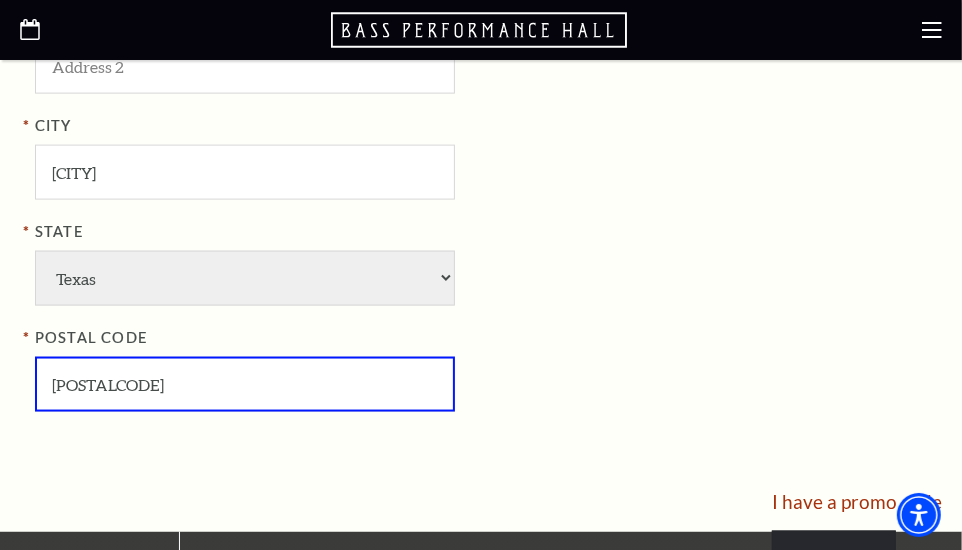 click on "Register
Your Information
Email Address:   barbbedrick@gmail.com     Password:       Confirm Password:       First Name:   Barbara     Last Name:   Bedrick     Phone   214-686-8887
New Address
COUNTRY   Afghanistan Albania Algeria Andorra Angola Antigua and Barbuda Argentina Aruba Australia Austria Azores Bahamas Bahrain Bangladesh Barbados Belgium Belize Benin Bermuda Bhutan Bolivia Botswana Brazil British Virgin Islnd Brunei Darussalam Bulgaria Burkina Faso Burma Burundi Cameroon Canada Canal Zone Canary Islands Cape Verde Cayman Islands Central African Rep Chad Channel Islands Chile Colombia Comoros Confed of Senegambia Congo Cook Islands Costa Rica Croatia Cuba Curacao Cyprus Czechoslovakia Dahomey Denmark Djibouti Dm People's Rp Korea Egypt" at bounding box center [481, -289] 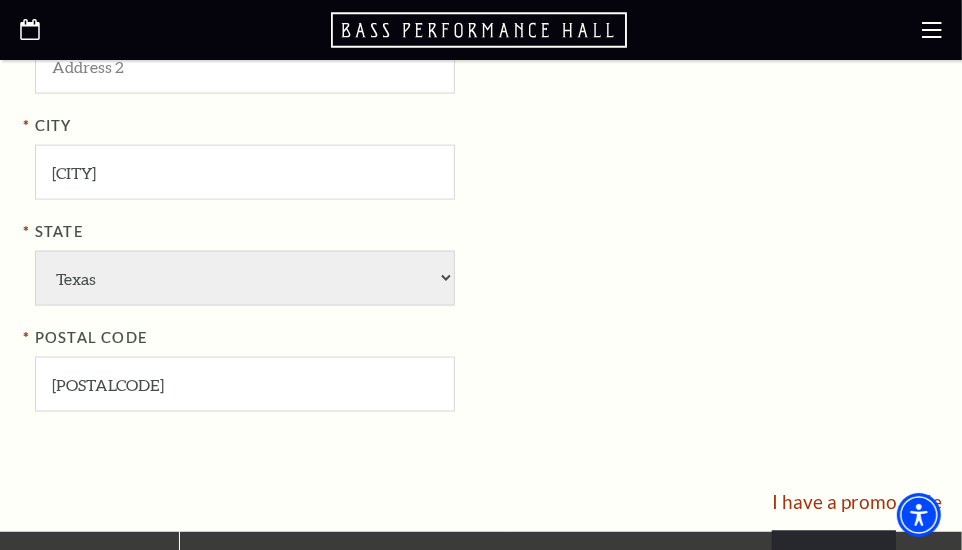 scroll, scrollTop: 425, scrollLeft: 0, axis: vertical 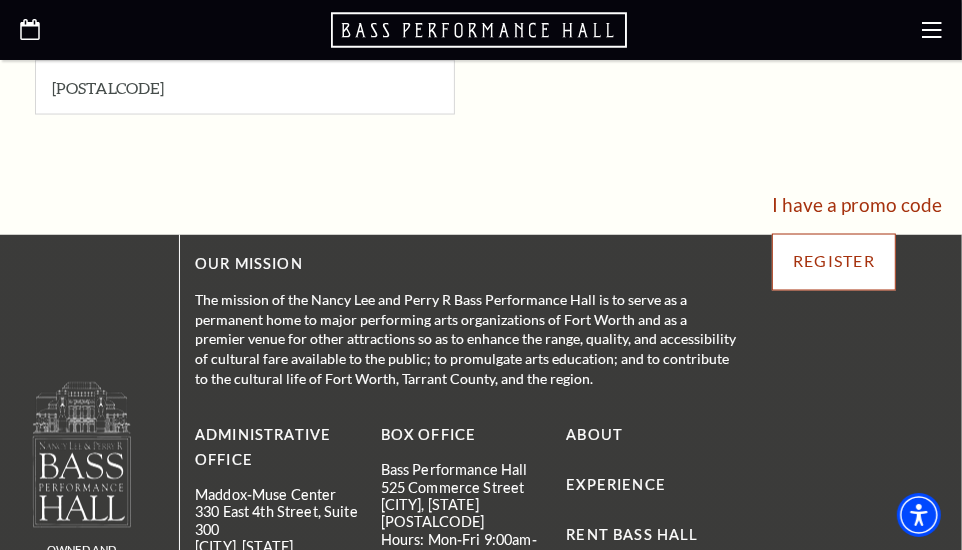 click on "Register" at bounding box center [834, 262] 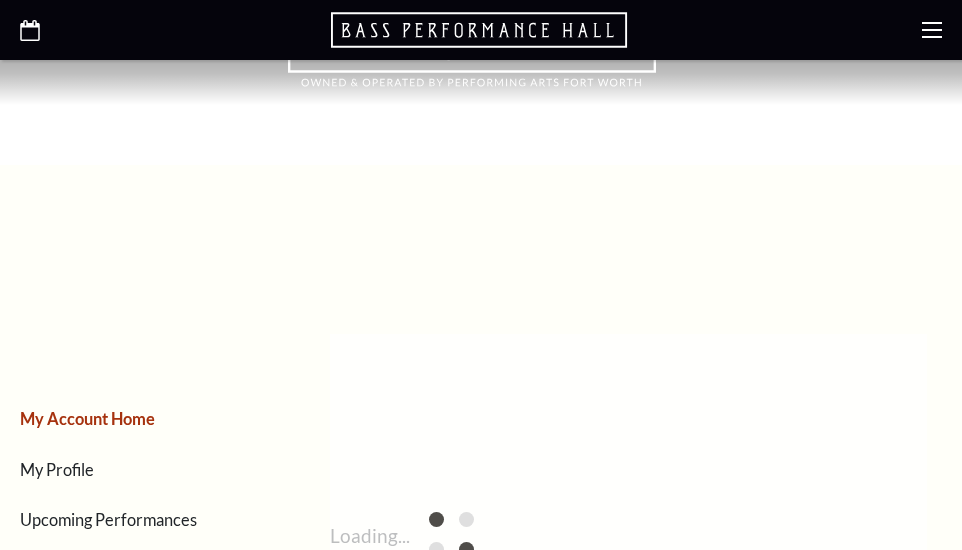 scroll, scrollTop: 0, scrollLeft: 0, axis: both 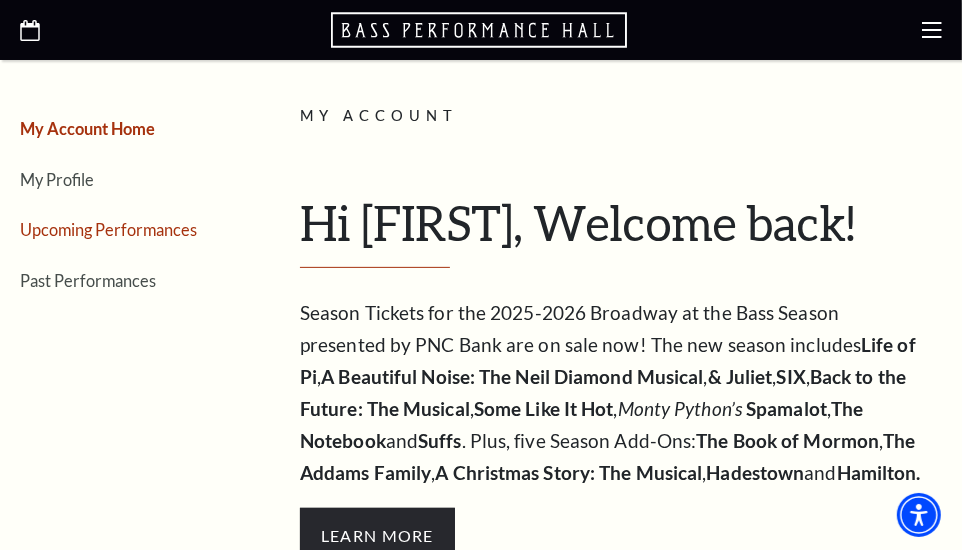 click on "Upcoming Performances" at bounding box center [108, 229] 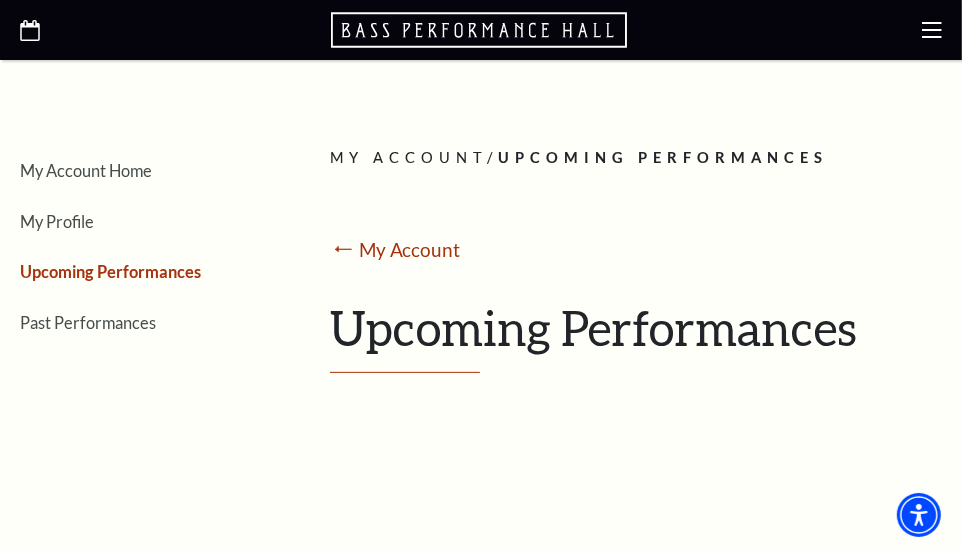 scroll, scrollTop: 244, scrollLeft: 0, axis: vertical 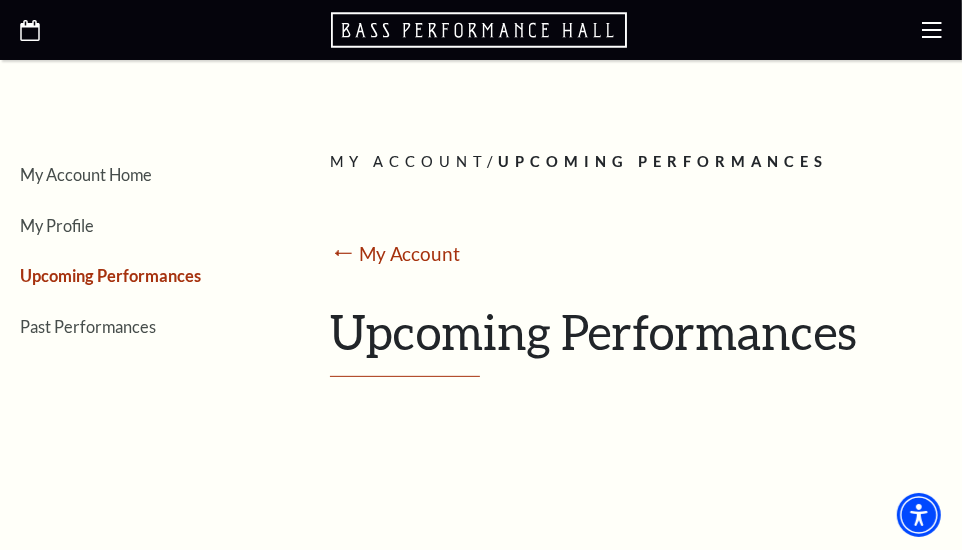 click on "Upcoming Performances" at bounding box center [628, 340] 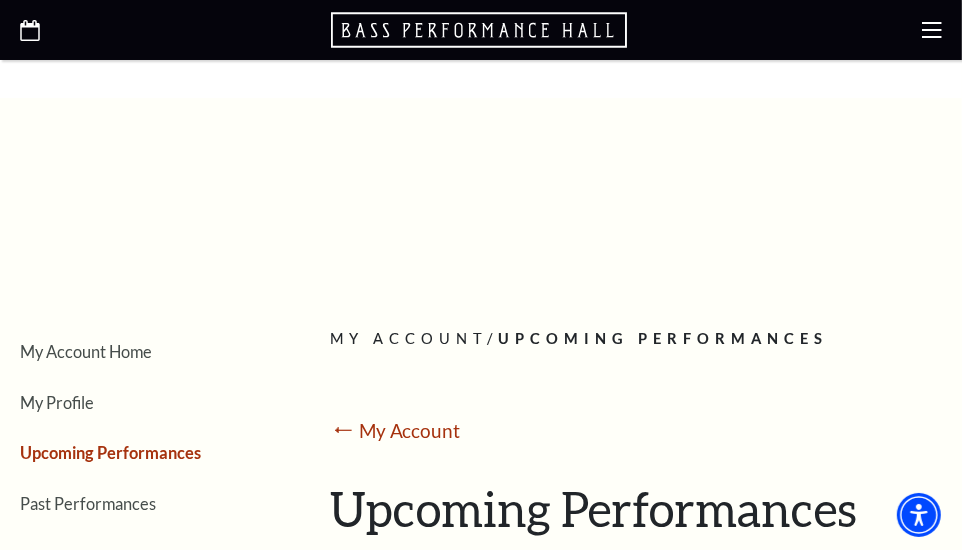 scroll, scrollTop: 66, scrollLeft: 0, axis: vertical 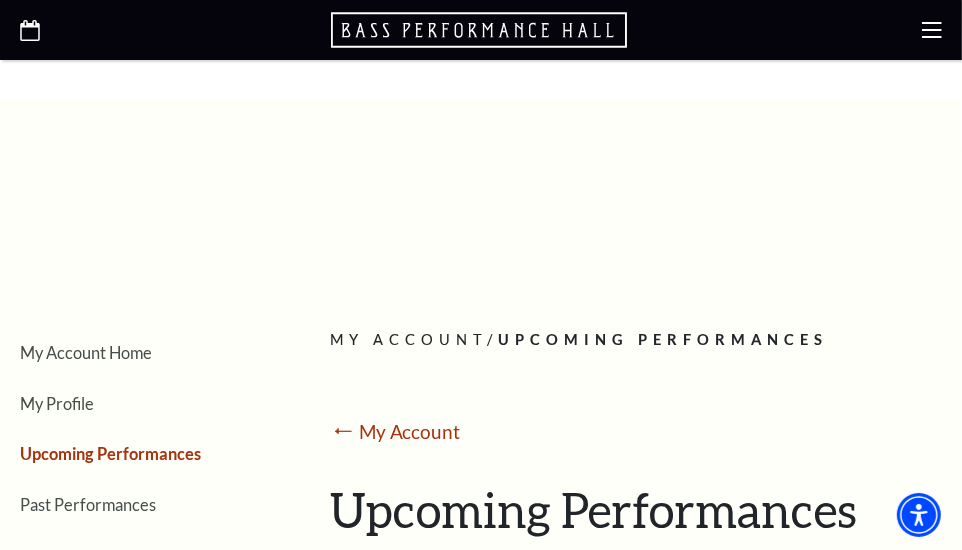 click 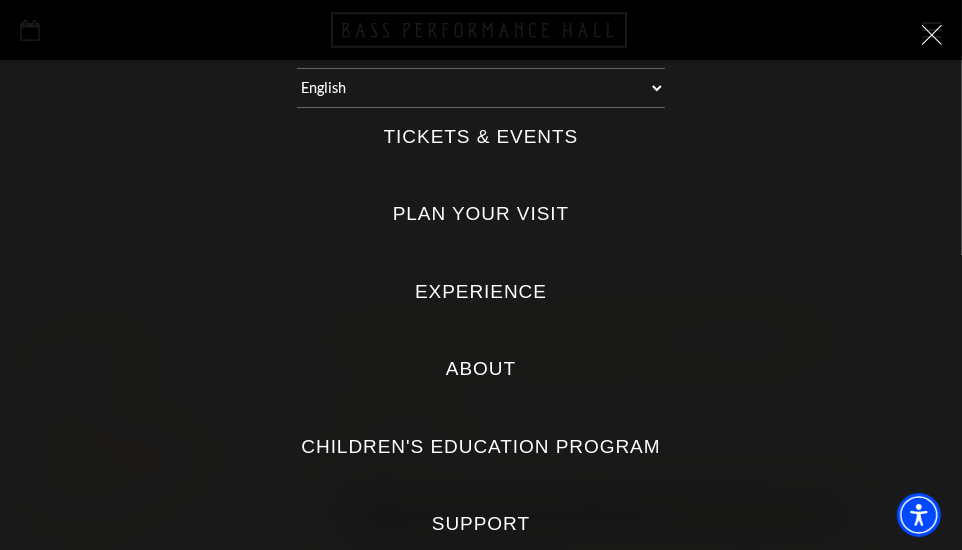 click on "Tickets & Events" at bounding box center [481, 137] 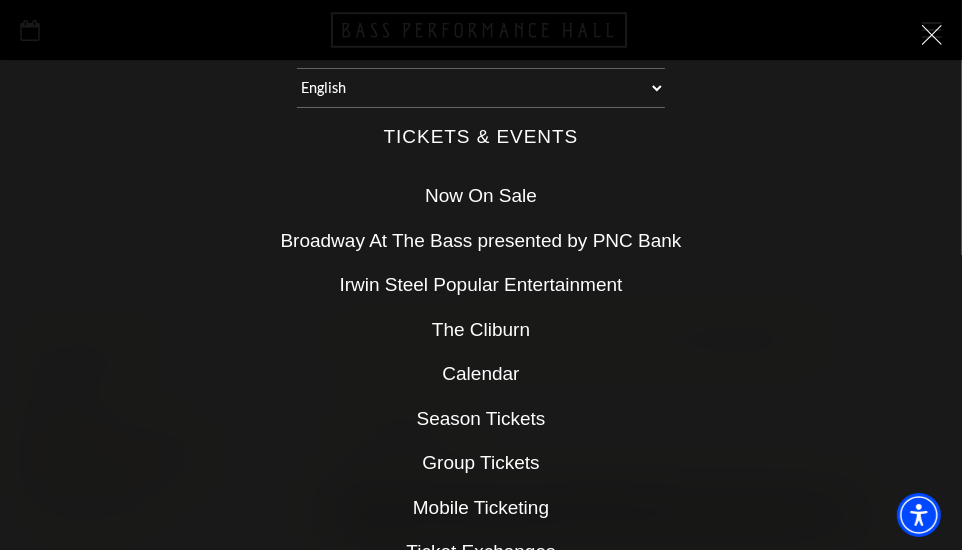 scroll, scrollTop: 0, scrollLeft: 0, axis: both 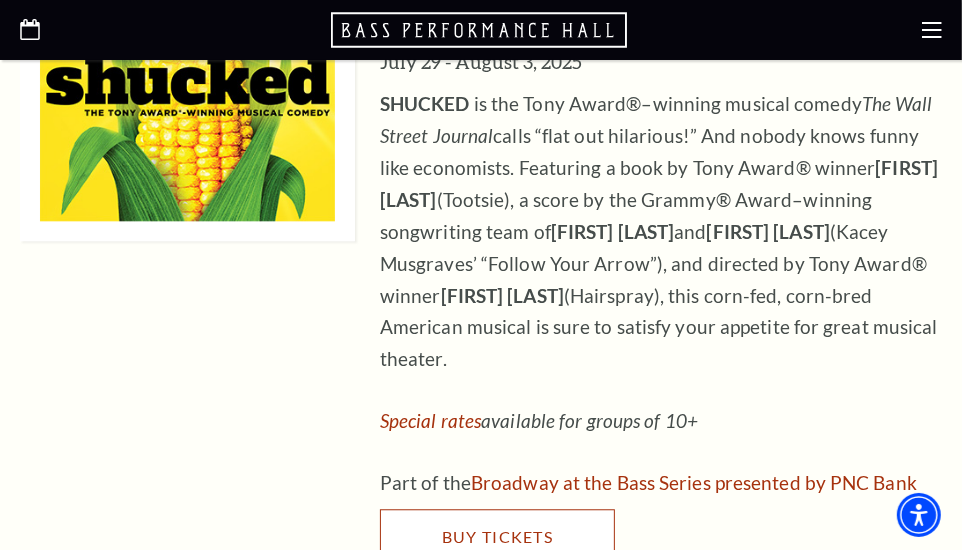 click on "Buy Tickets" at bounding box center [497, 536] 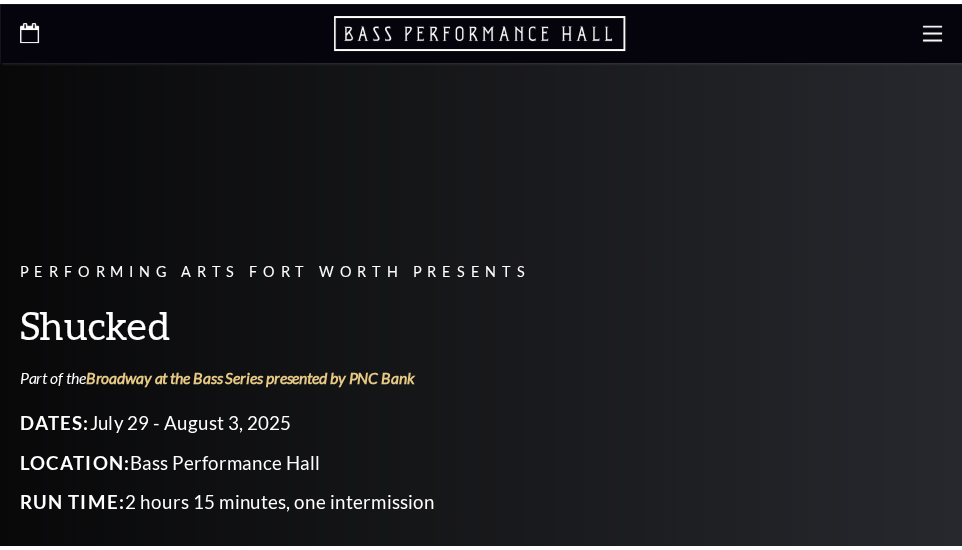 scroll, scrollTop: 0, scrollLeft: 0, axis: both 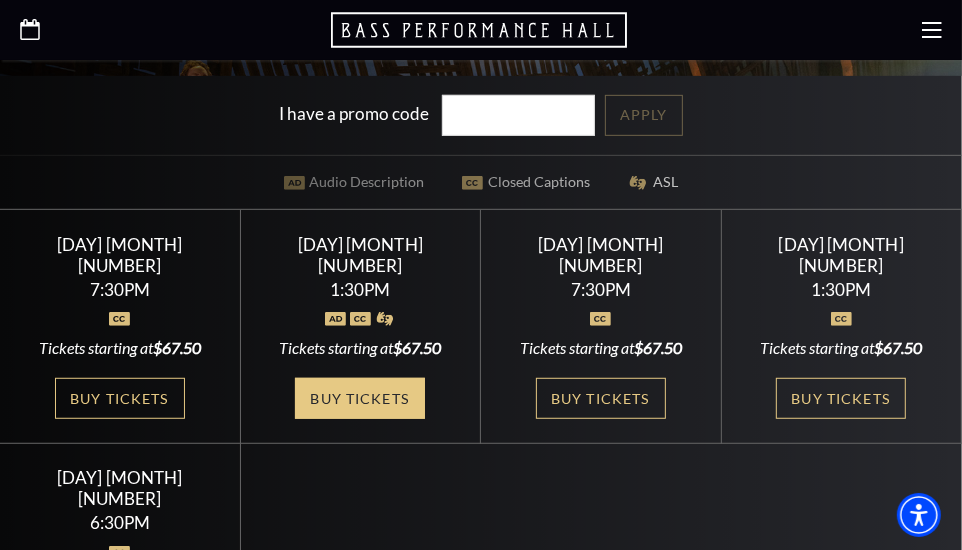 click on "Buy Tickets" at bounding box center (360, 398) 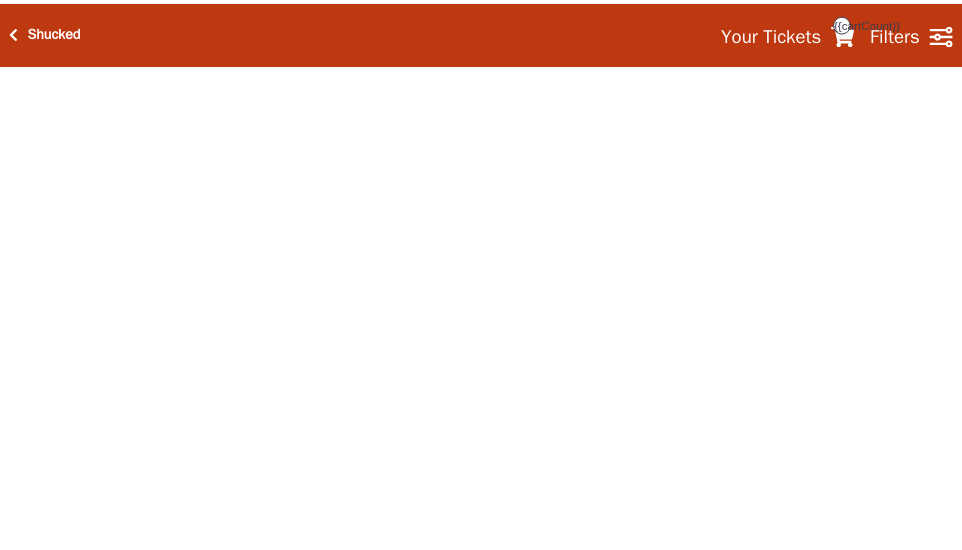 scroll, scrollTop: 0, scrollLeft: 0, axis: both 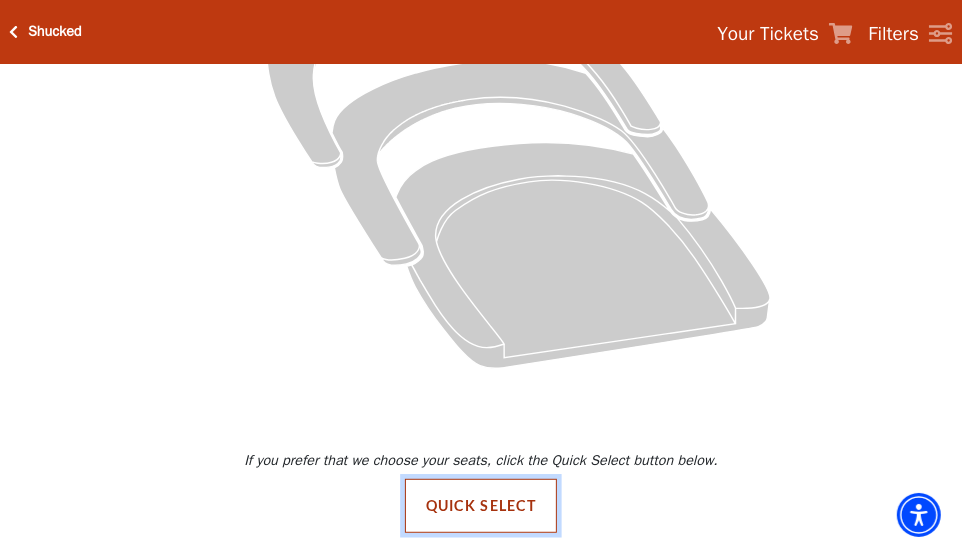 click on "Quick Select" at bounding box center (481, 506) 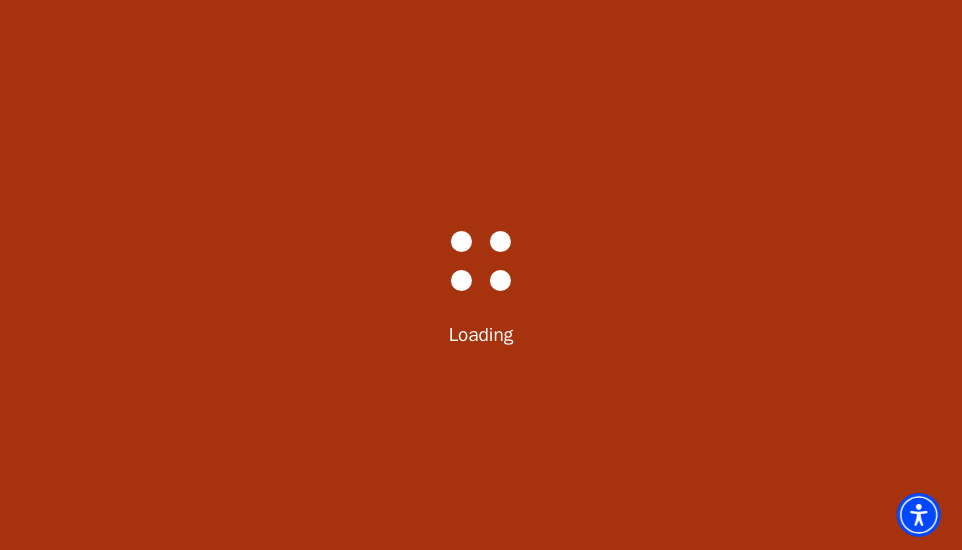 scroll, scrollTop: 59, scrollLeft: 0, axis: vertical 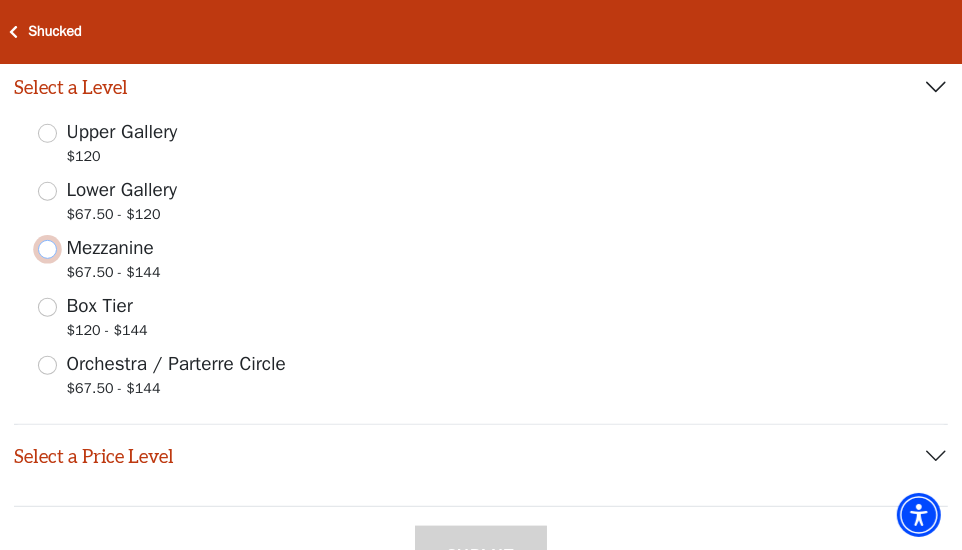 click on "Mezzanine     $67.50 - $144" at bounding box center (47, 249) 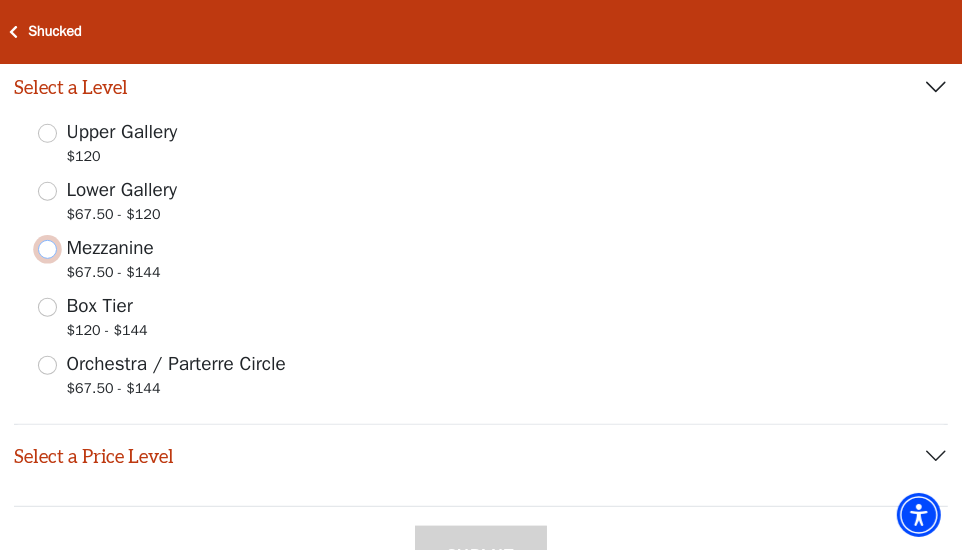 radio on "true" 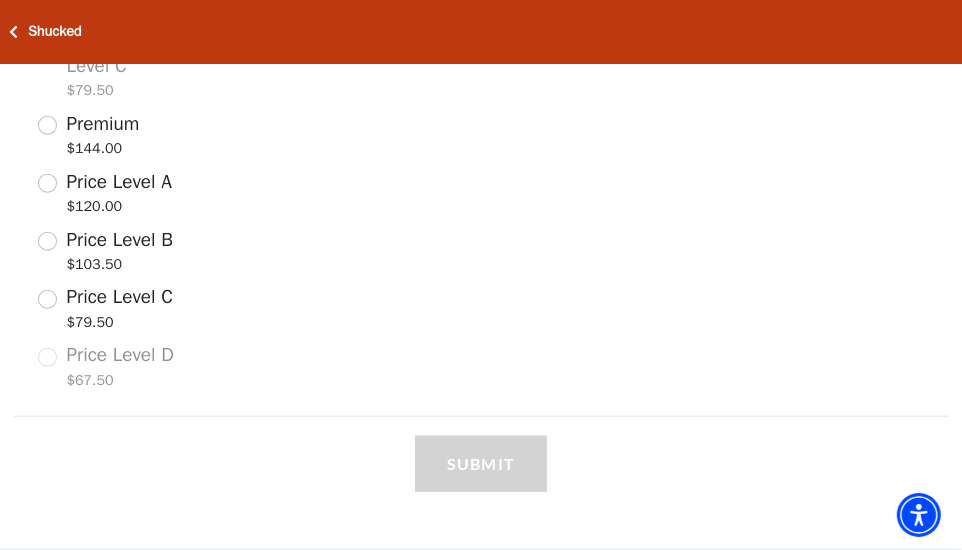 scroll, scrollTop: 1034, scrollLeft: 0, axis: vertical 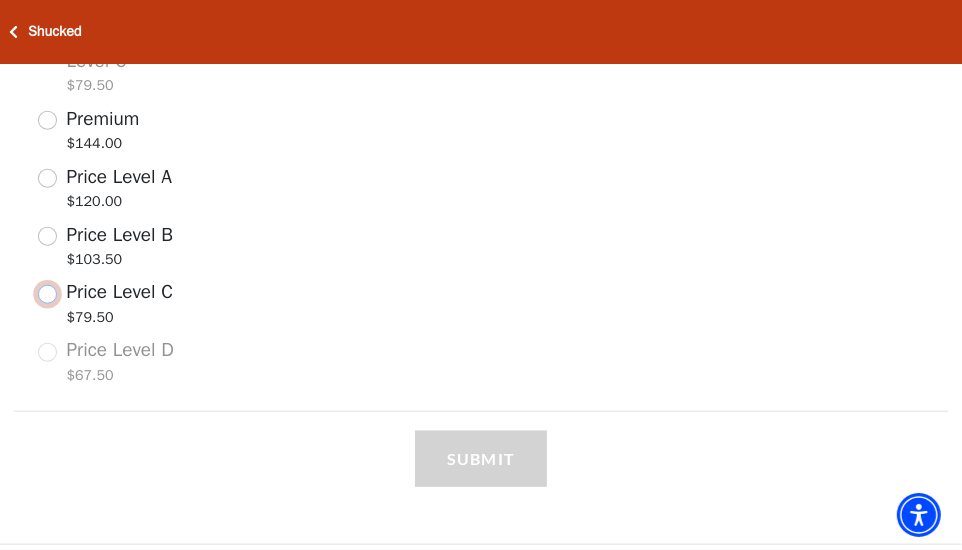 click on "Price Level C $79.50" at bounding box center (47, 294) 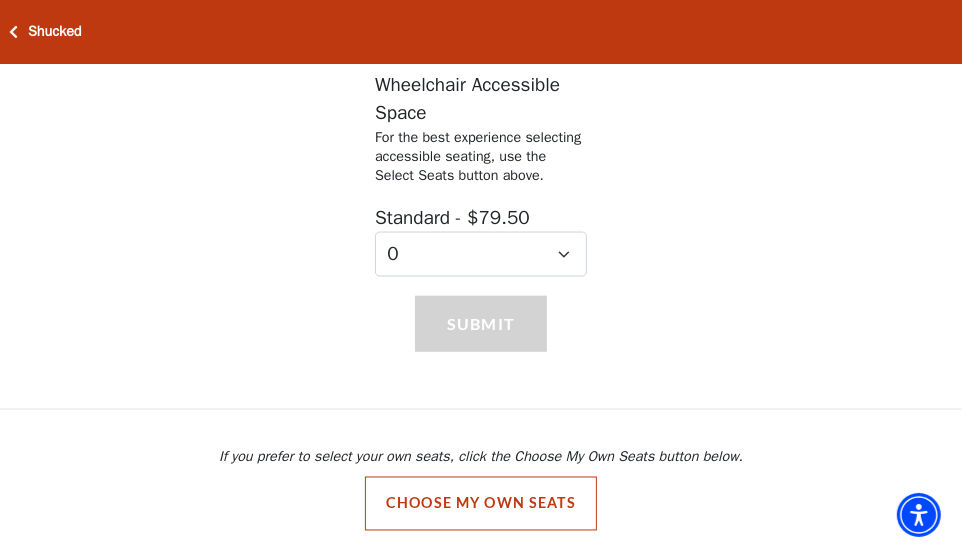 scroll, scrollTop: 1736, scrollLeft: 0, axis: vertical 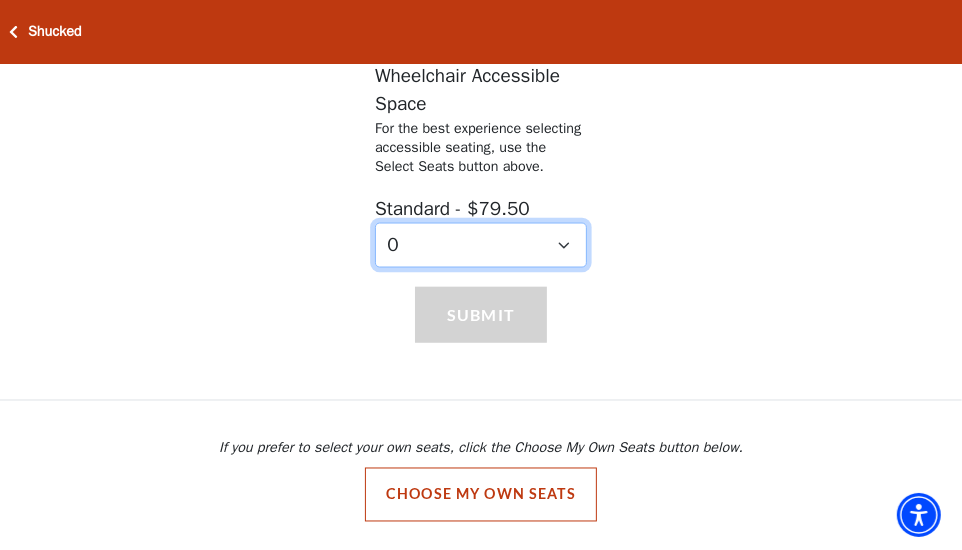 click on "0   1 2" at bounding box center (481, 245) 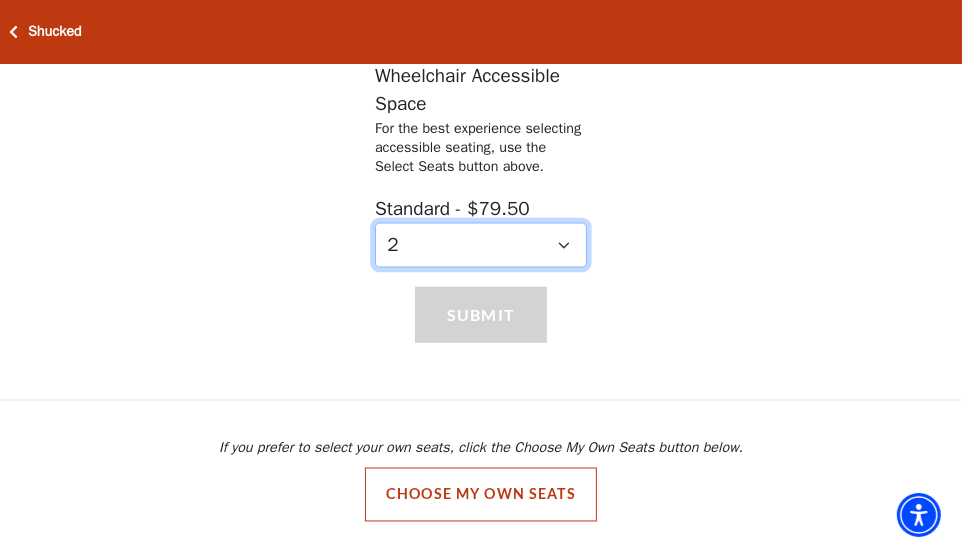 click on "0   1 2" at bounding box center [481, 245] 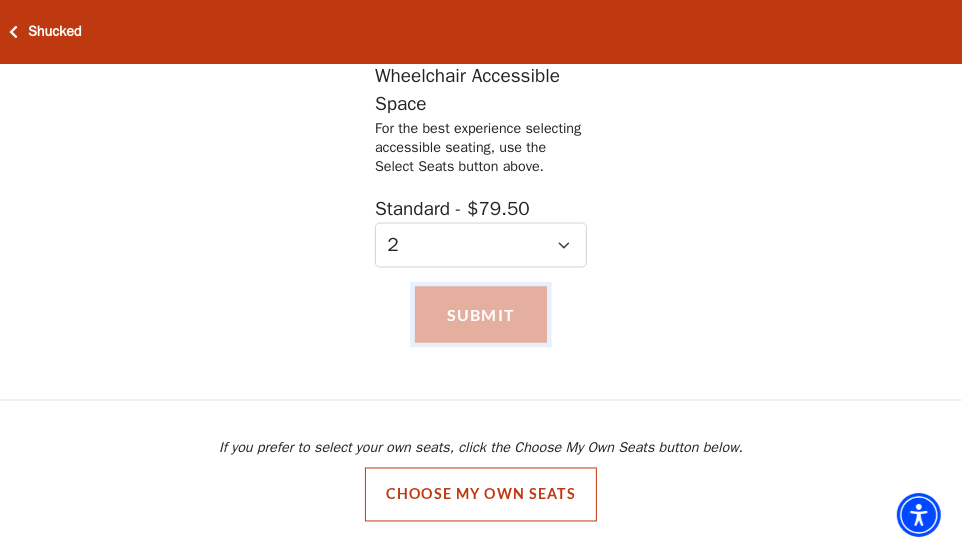 click on "Submit" at bounding box center [481, 315] 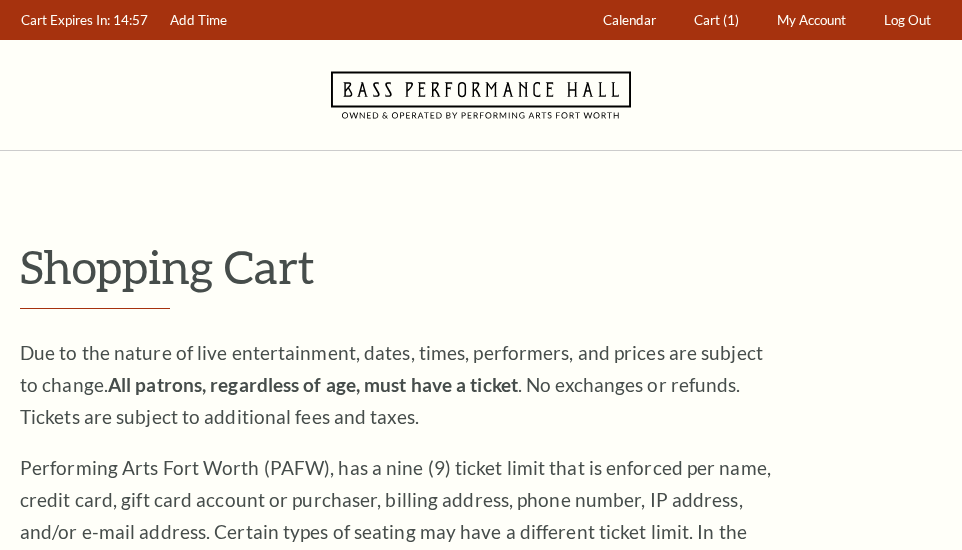scroll, scrollTop: 0, scrollLeft: 0, axis: both 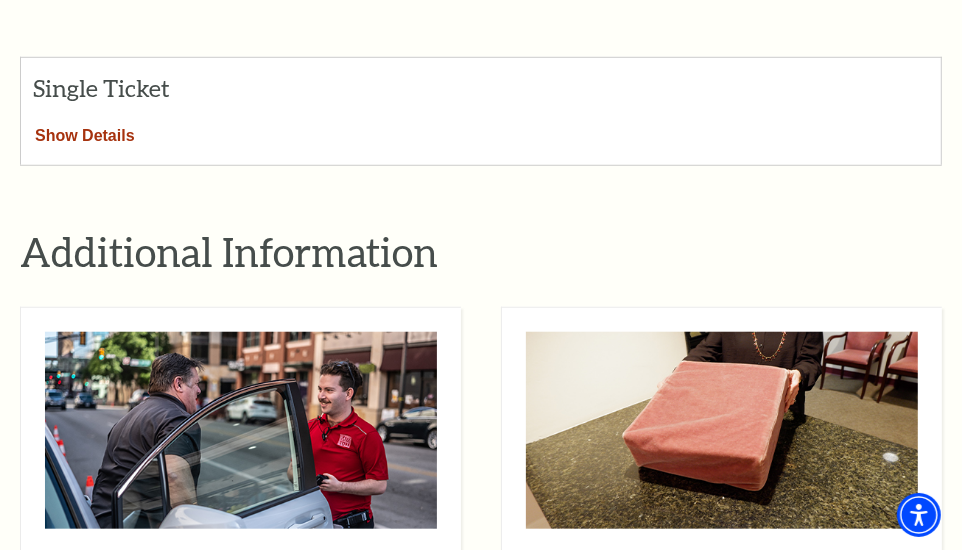 click on "Show Details" at bounding box center (85, 132) 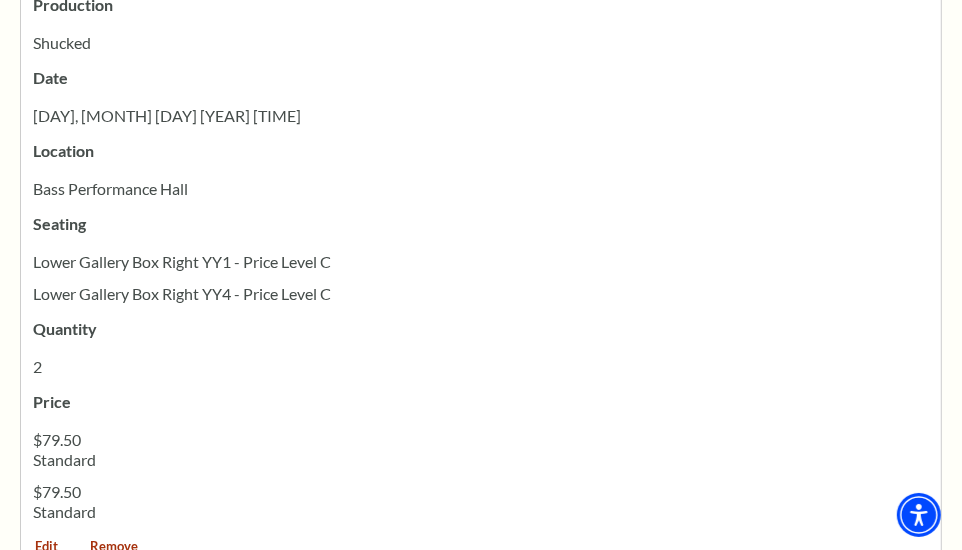 scroll, scrollTop: 1032, scrollLeft: 0, axis: vertical 